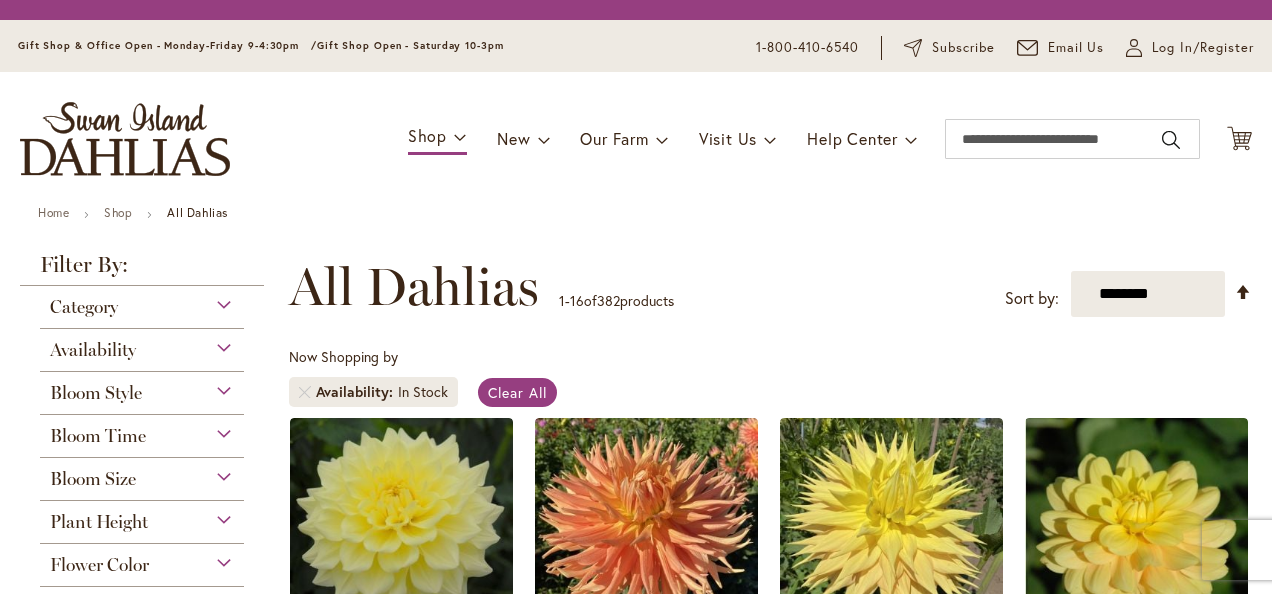 scroll, scrollTop: 0, scrollLeft: 0, axis: both 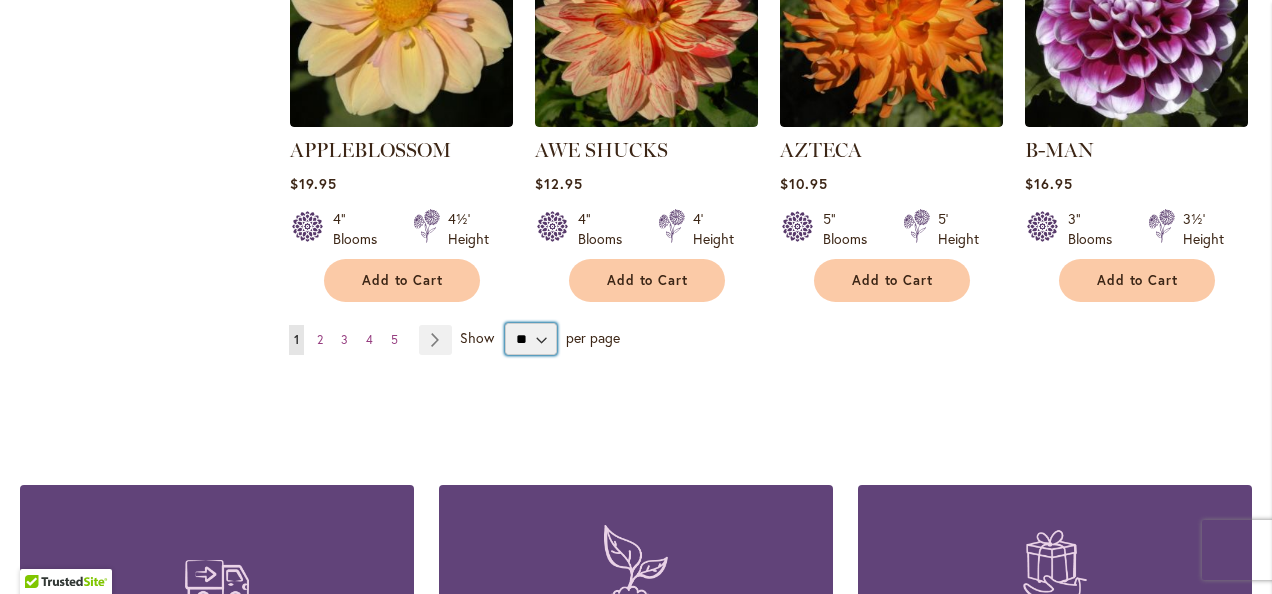 drag, startPoint x: 531, startPoint y: 340, endPoint x: 518, endPoint y: 326, distance: 19.104973 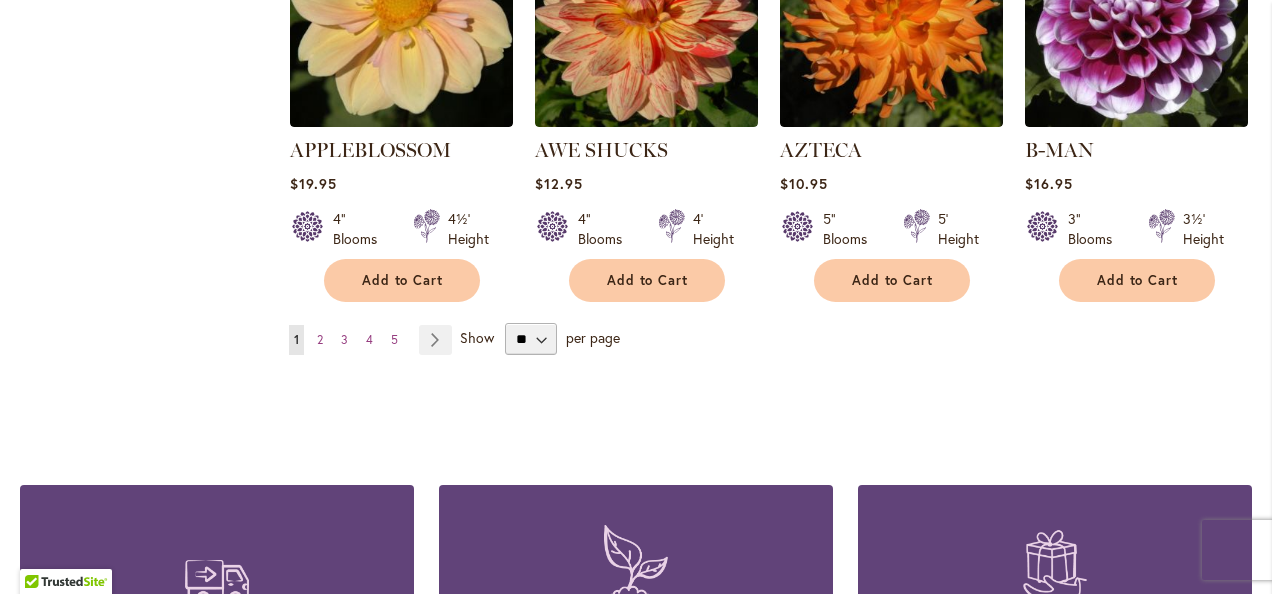 drag, startPoint x: 508, startPoint y: 331, endPoint x: 489, endPoint y: 402, distance: 73.4983 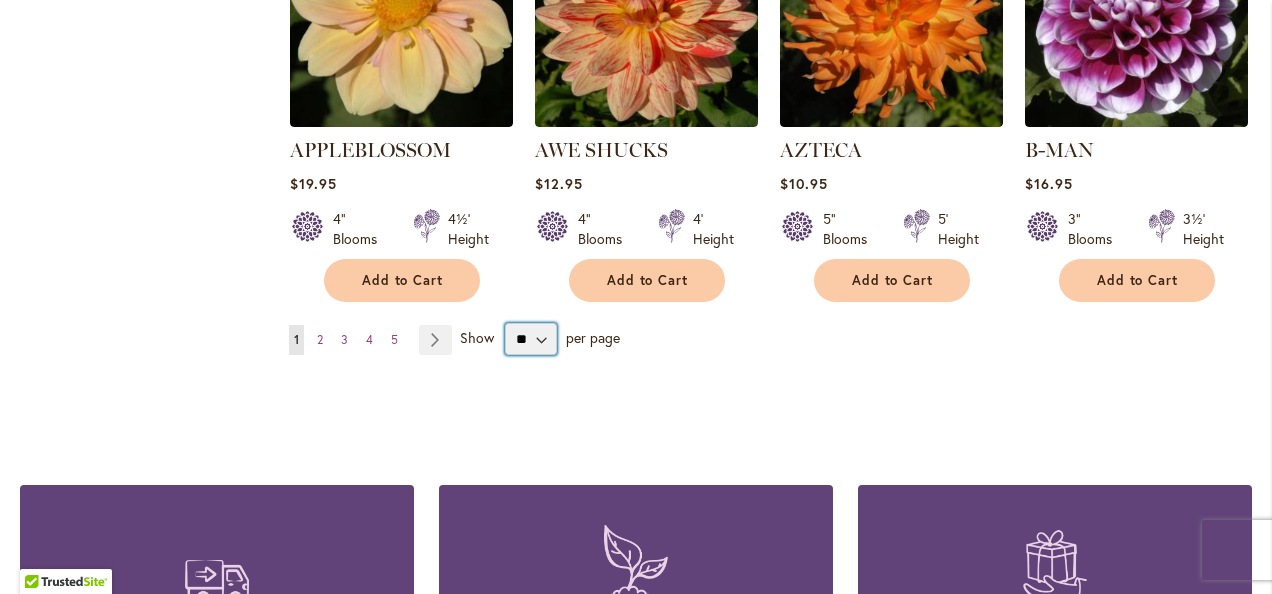 click on "**
**
**
**" at bounding box center (531, 339) 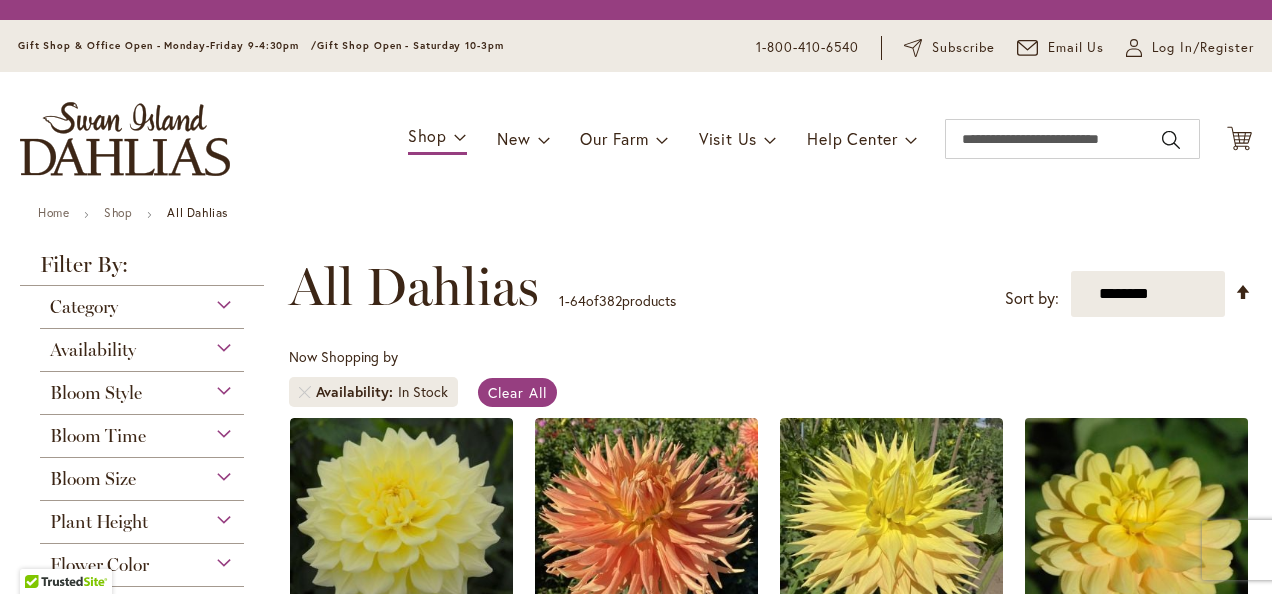 scroll, scrollTop: 0, scrollLeft: 0, axis: both 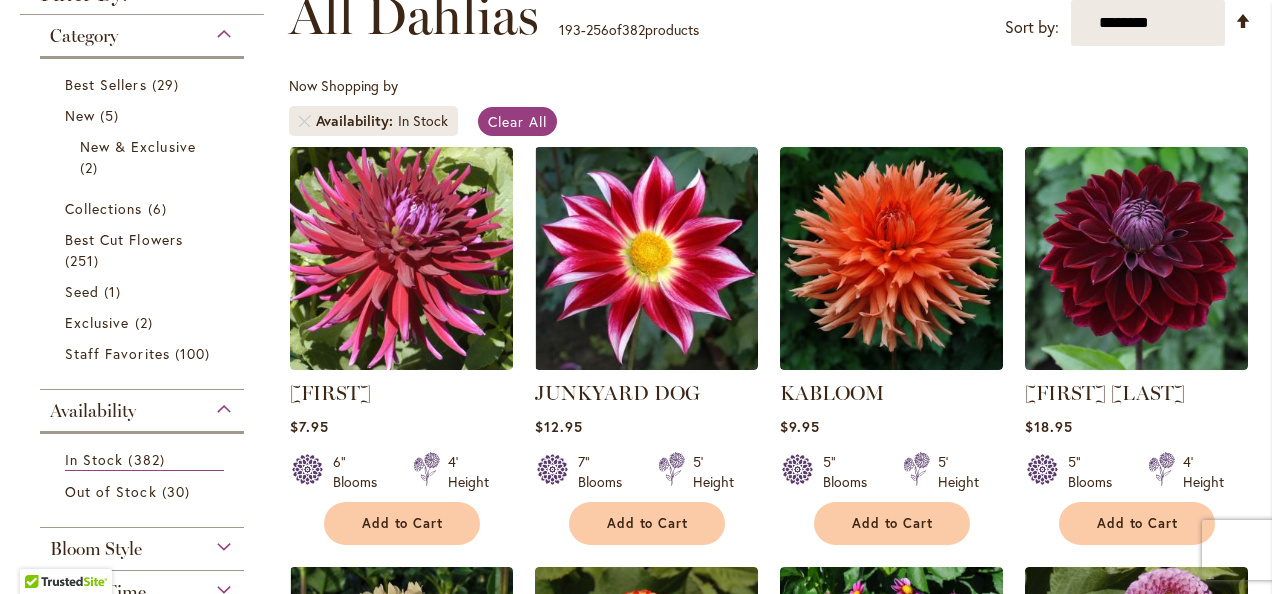click on "$7.95" at bounding box center (401, 426) 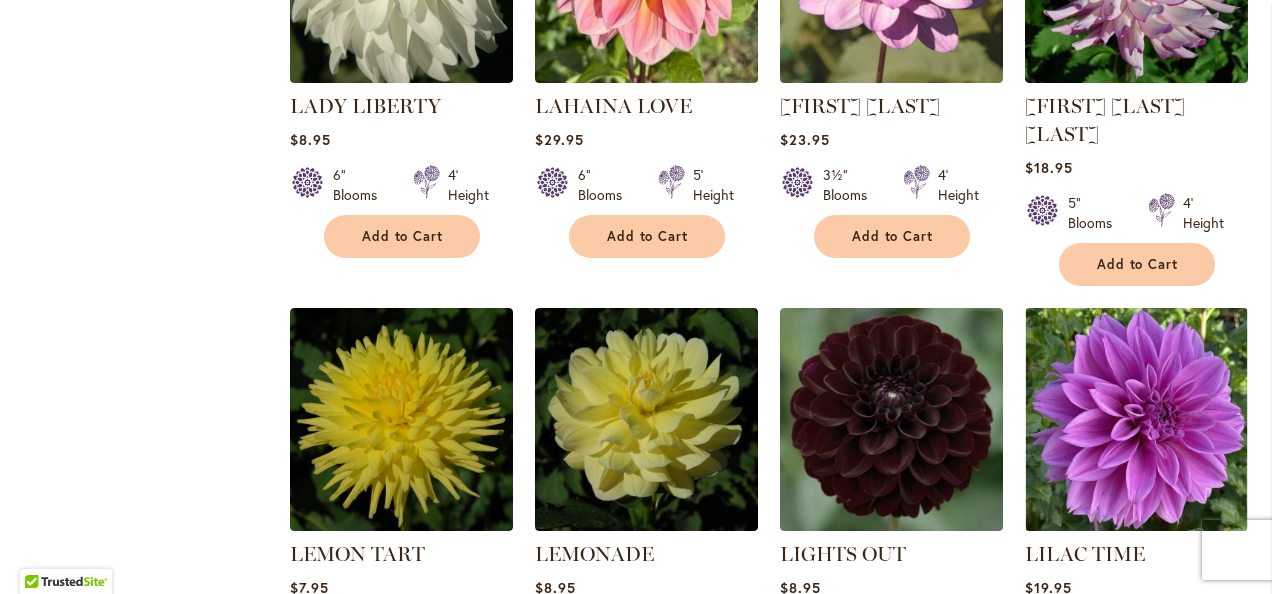 scroll, scrollTop: 1928, scrollLeft: 0, axis: vertical 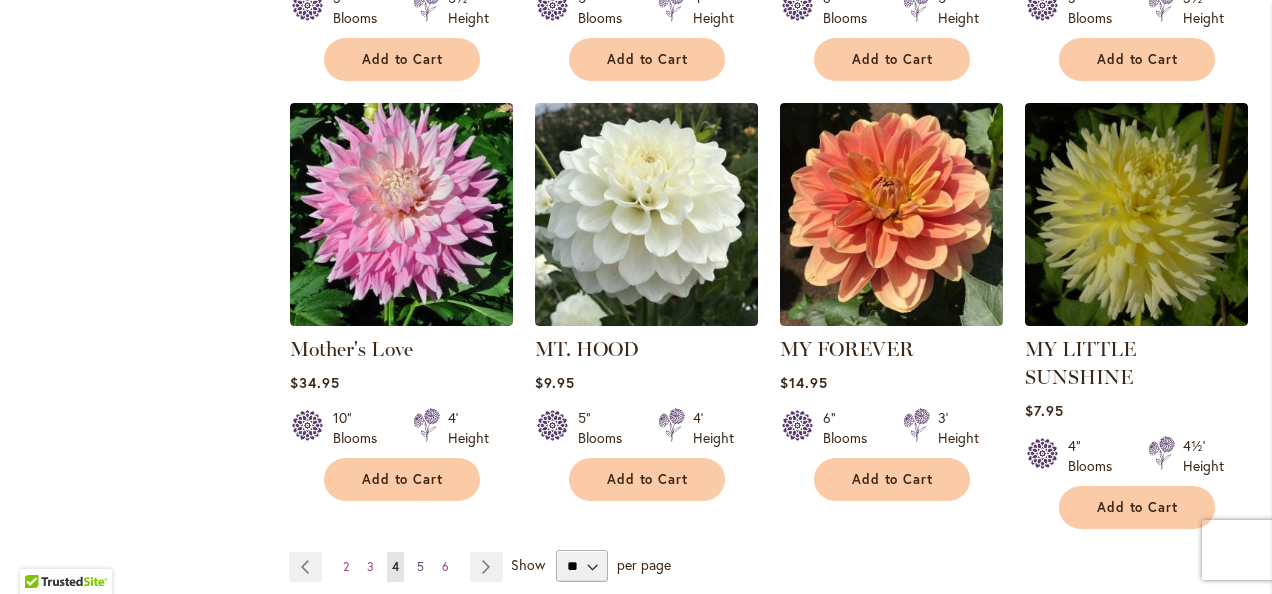 click on "5" at bounding box center (420, 566) 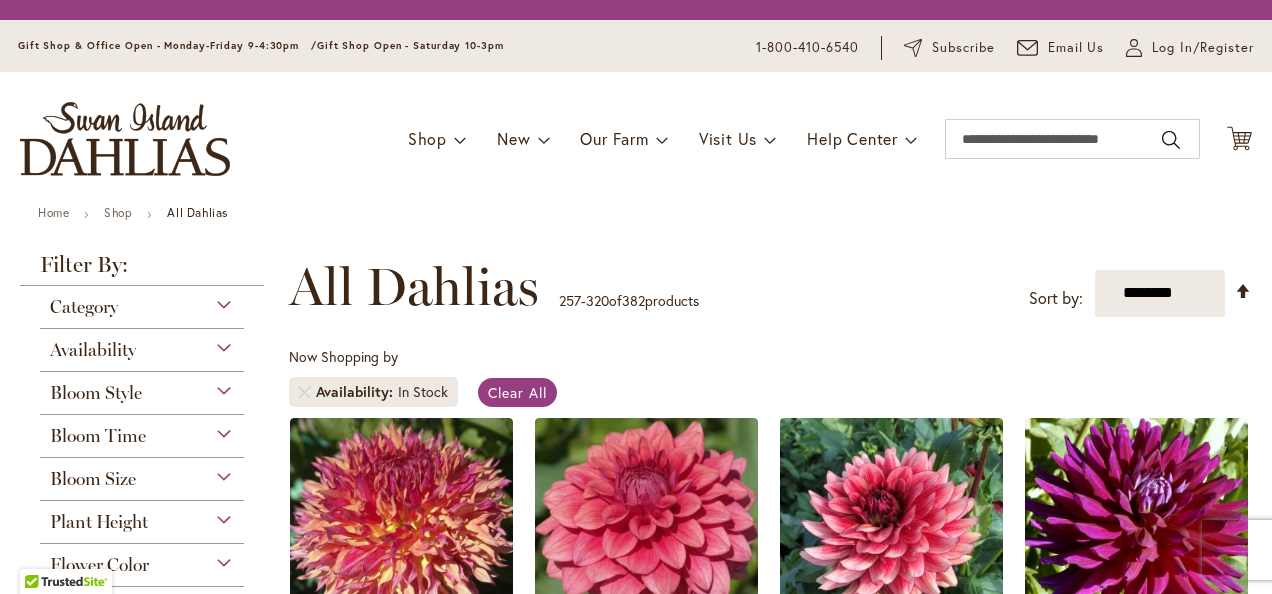 scroll, scrollTop: 0, scrollLeft: 0, axis: both 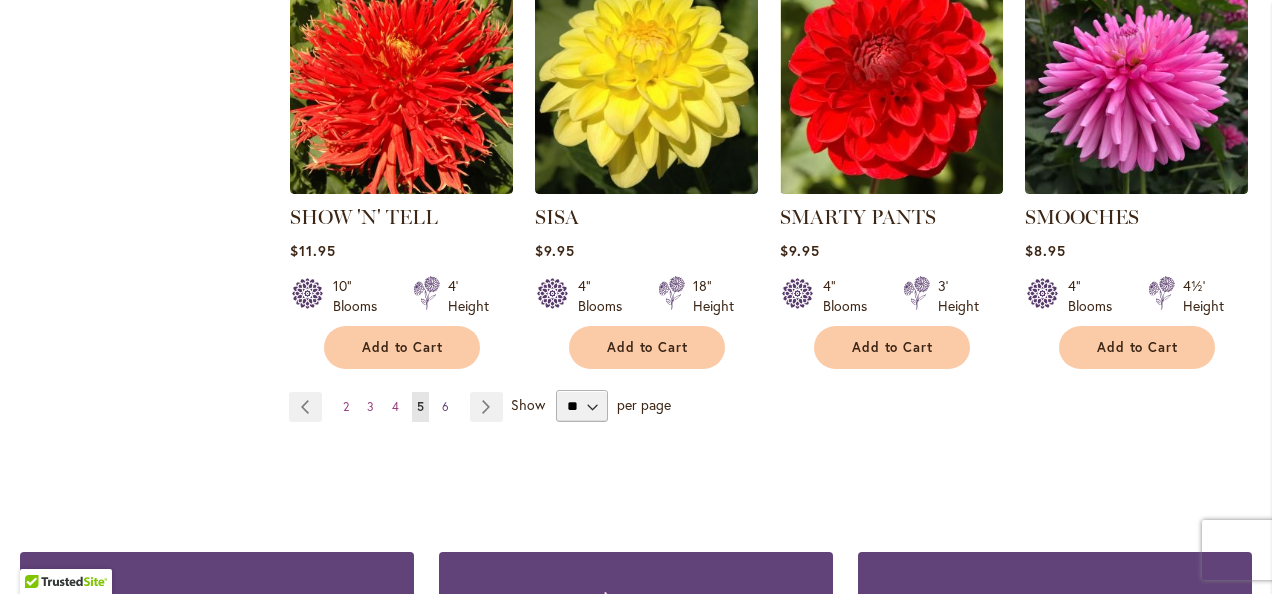 click on "6" at bounding box center [445, 406] 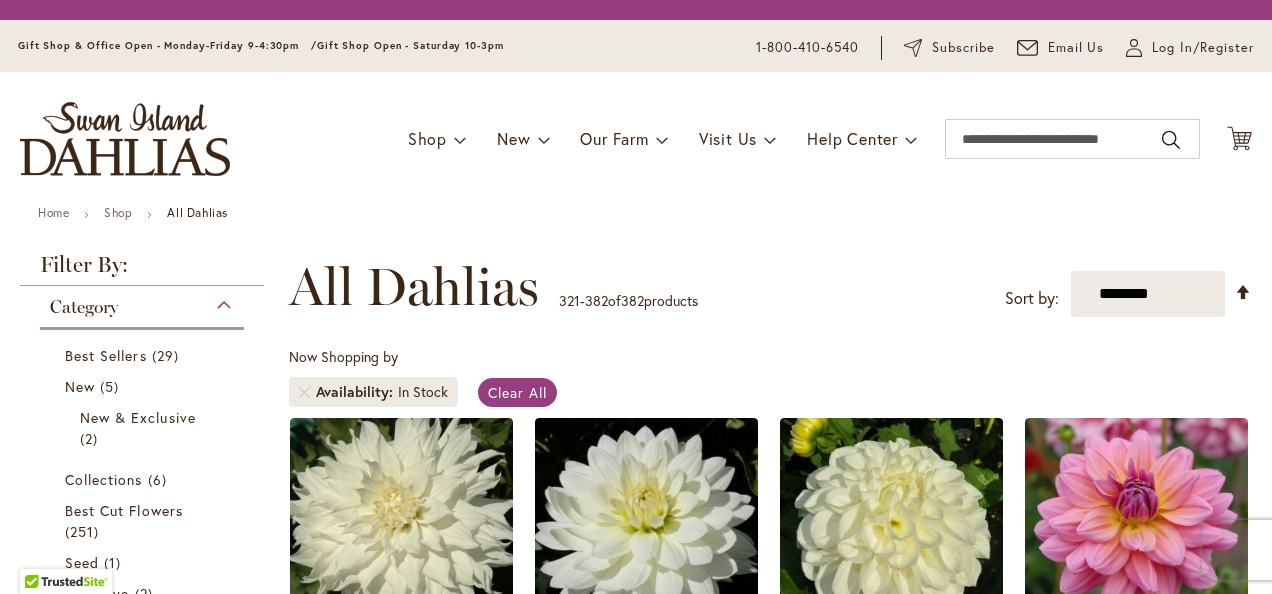 scroll, scrollTop: 0, scrollLeft: 0, axis: both 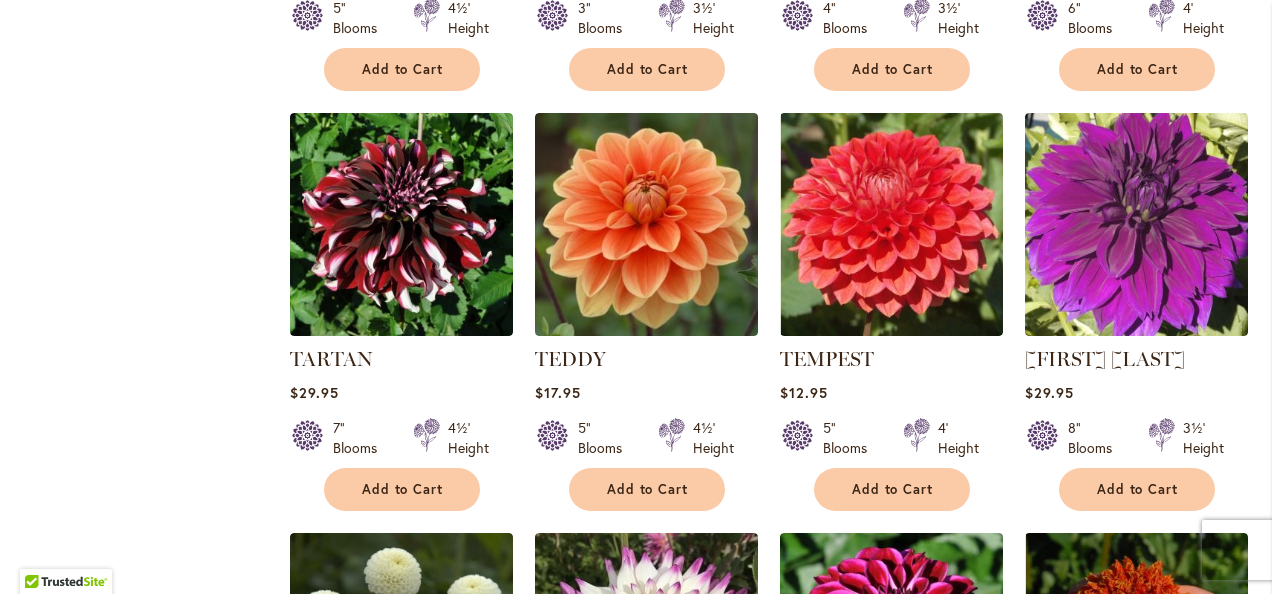 drag, startPoint x: 1259, startPoint y: 223, endPoint x: 876, endPoint y: 392, distance: 418.62872 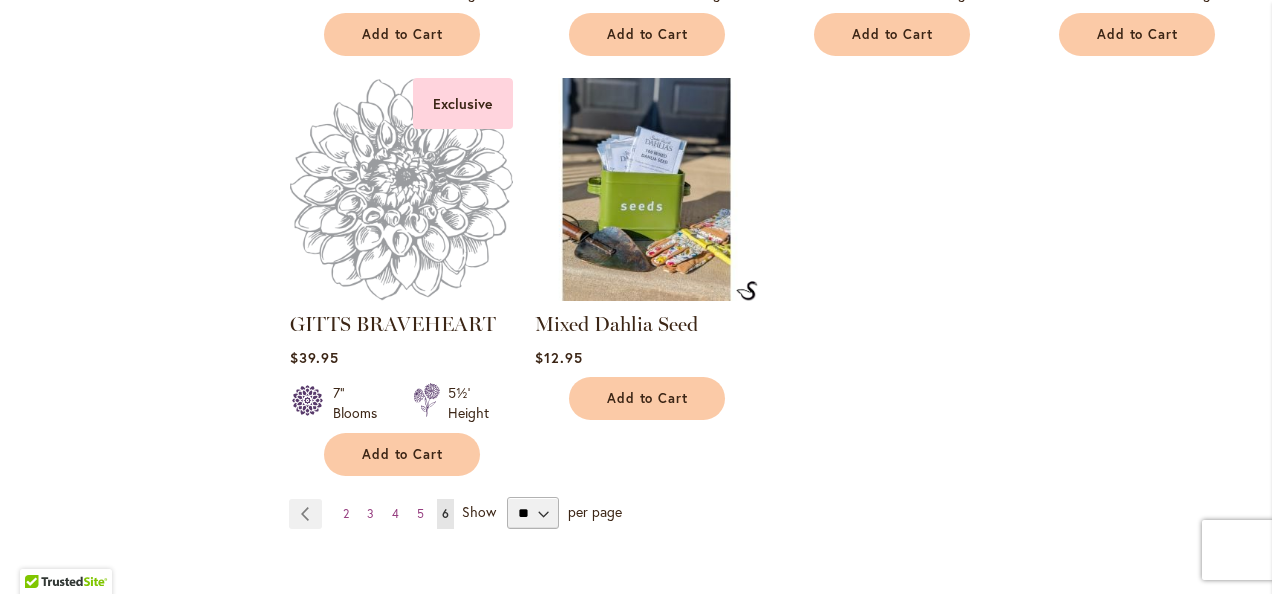 scroll, scrollTop: 6627, scrollLeft: 0, axis: vertical 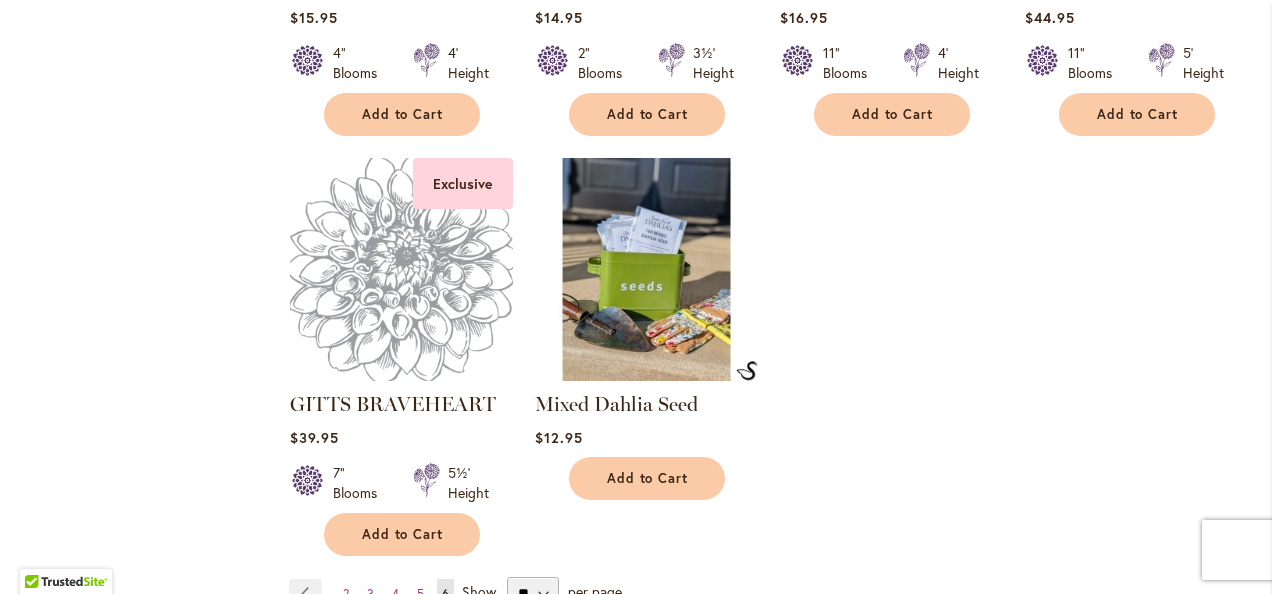 click at bounding box center [401, 269] 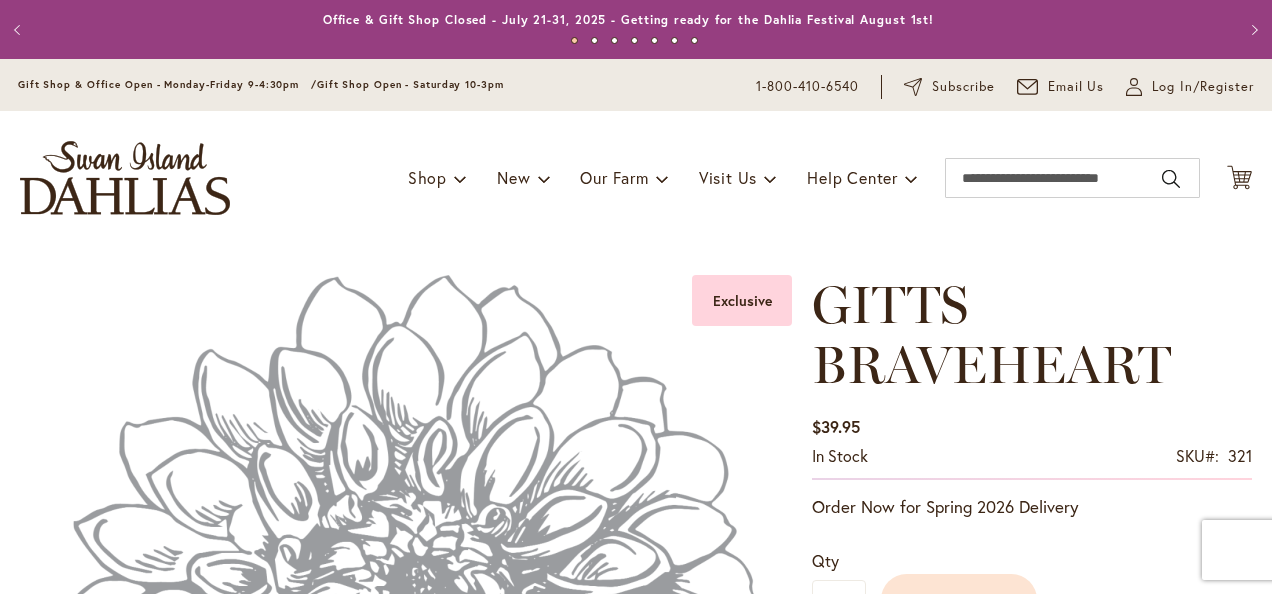 scroll, scrollTop: 0, scrollLeft: 0, axis: both 